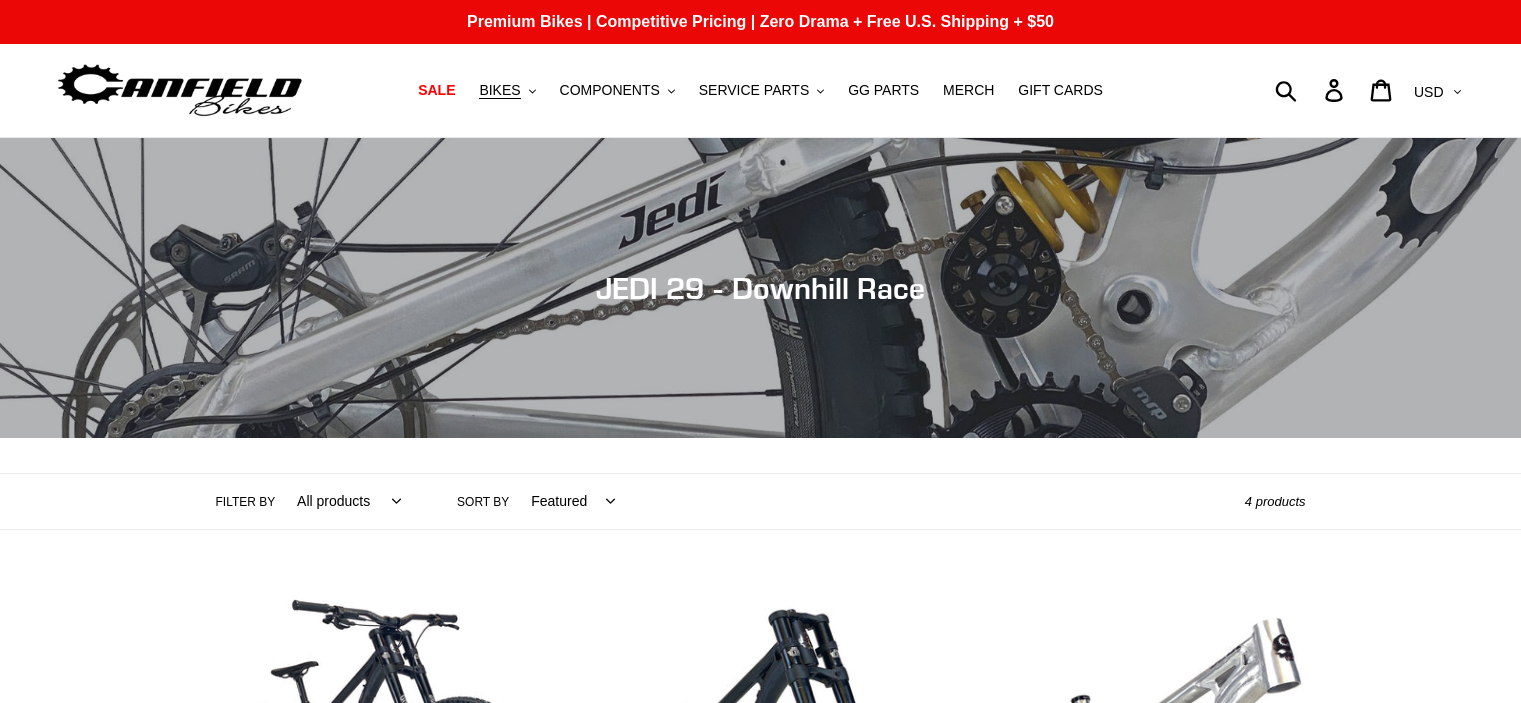 scroll, scrollTop: 0, scrollLeft: 0, axis: both 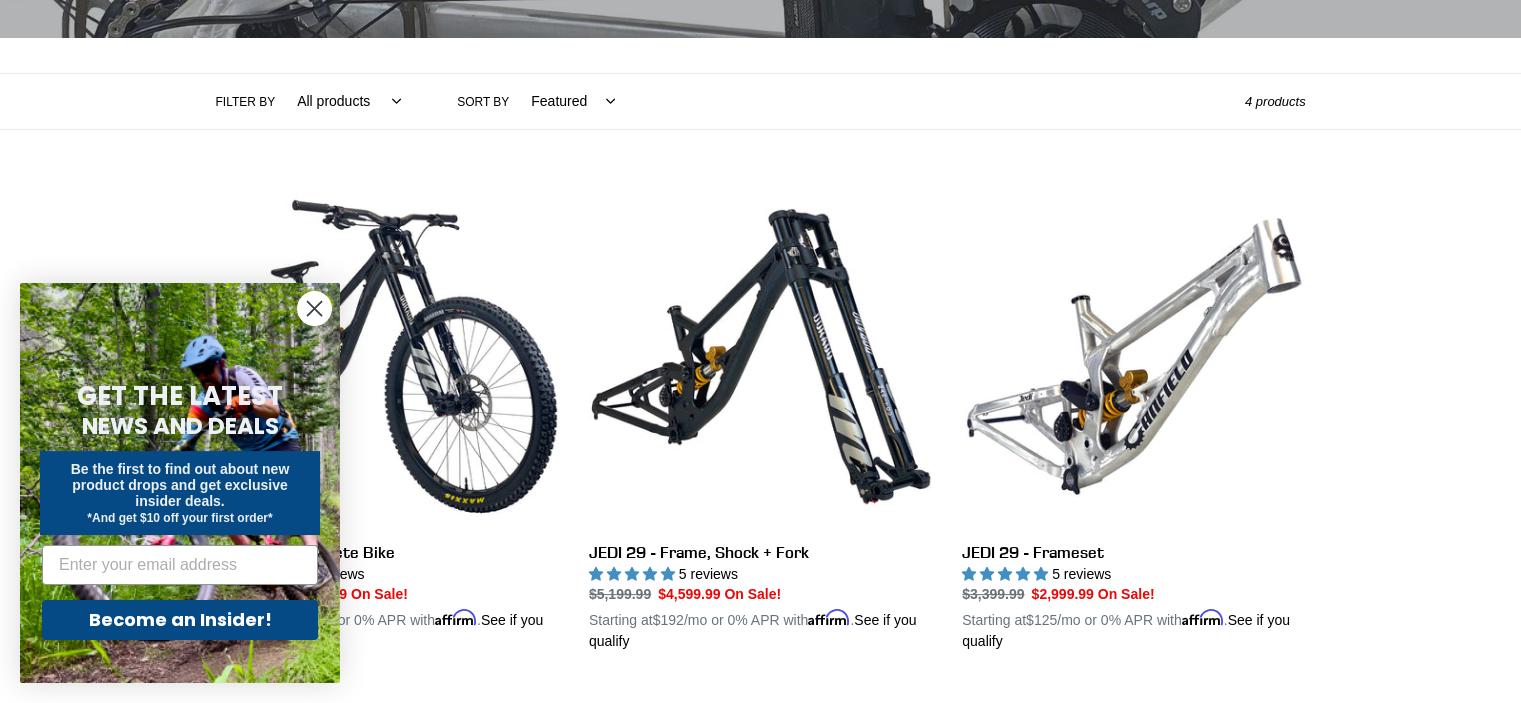 click 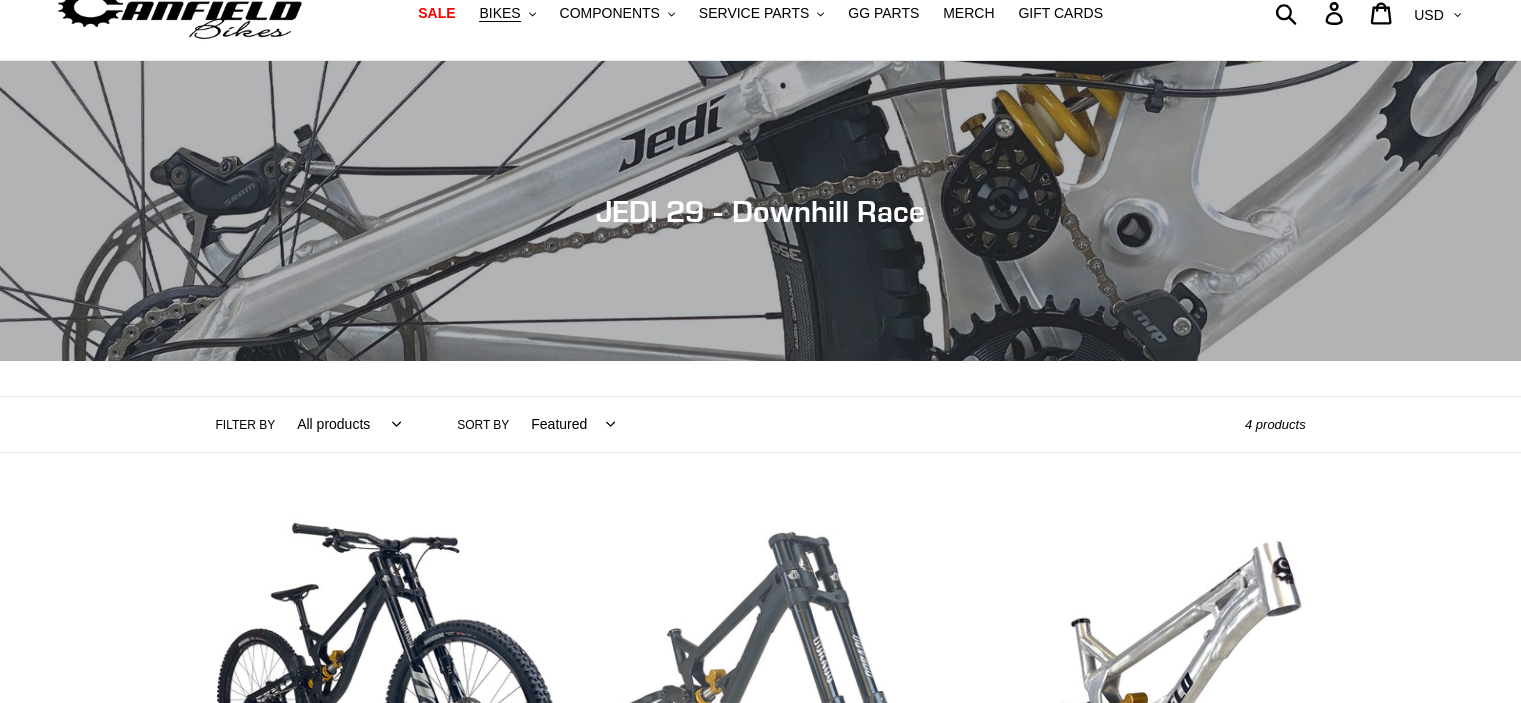 scroll, scrollTop: 0, scrollLeft: 0, axis: both 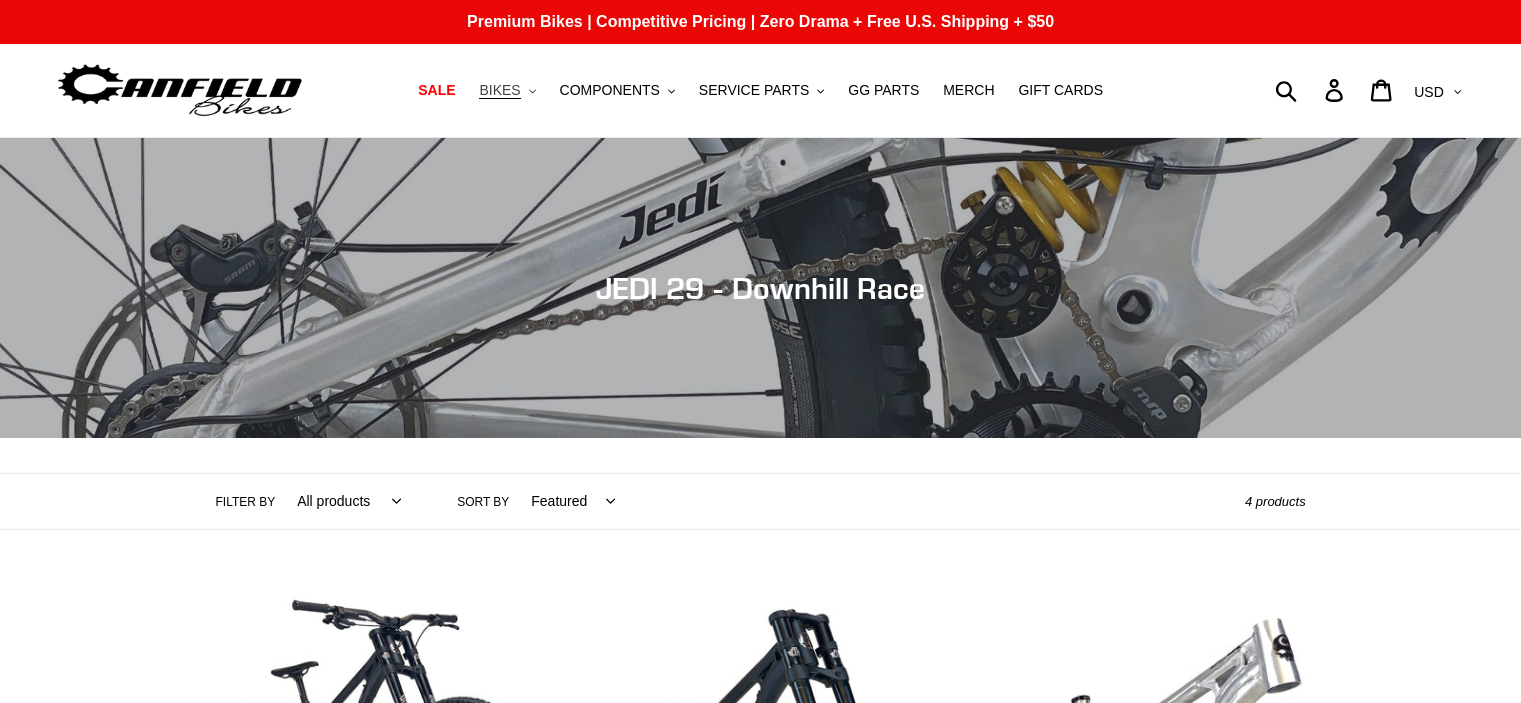 click on "BIKES" at bounding box center (499, 90) 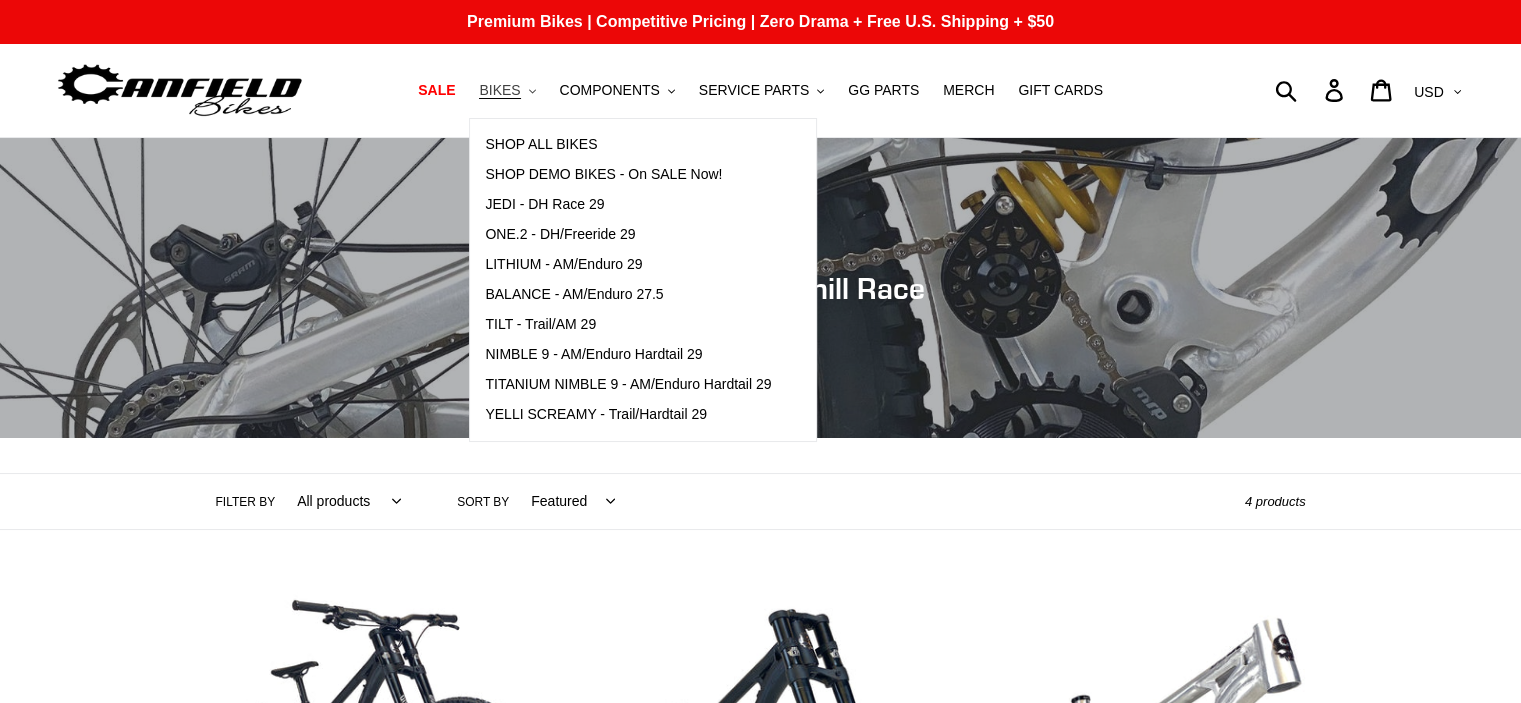 click on "BIKES" at bounding box center [499, 90] 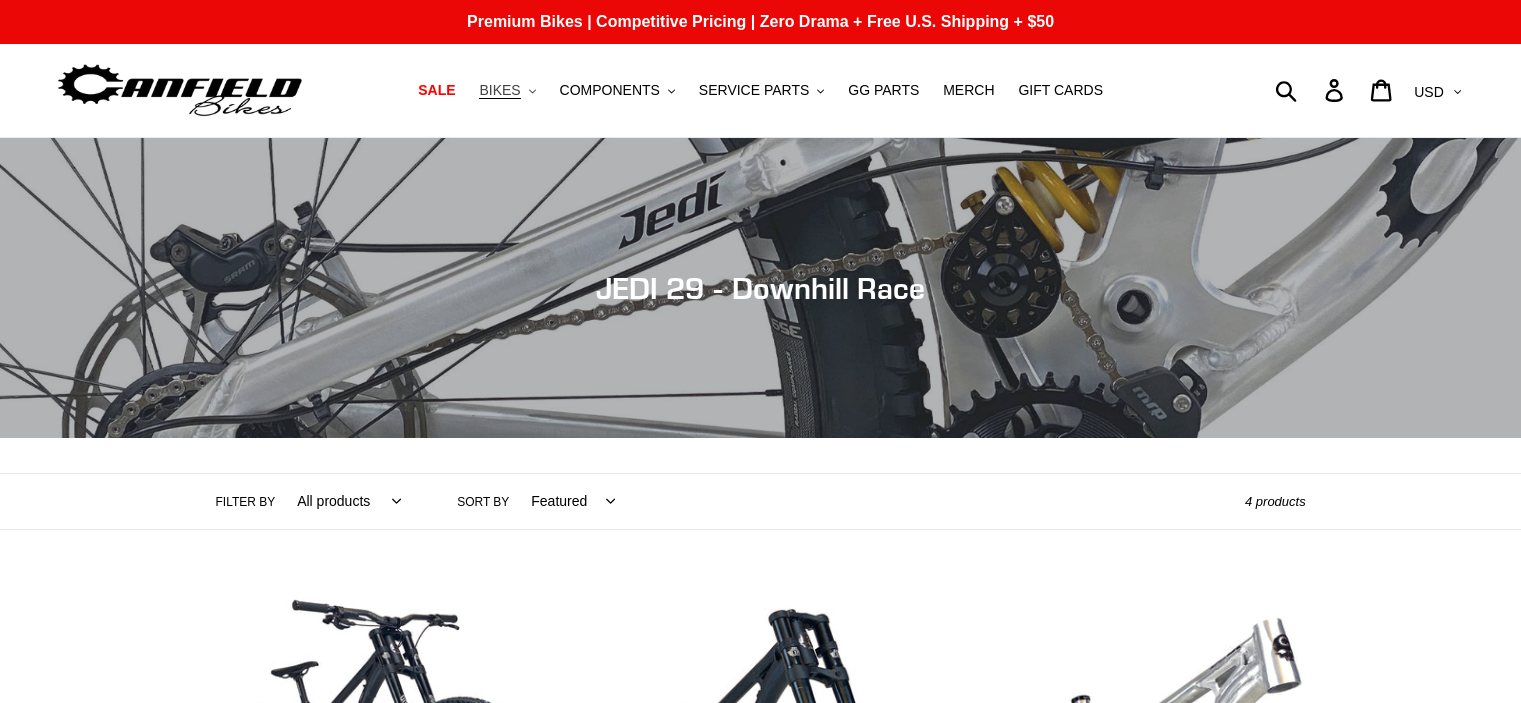 click on "BIKES" at bounding box center [499, 90] 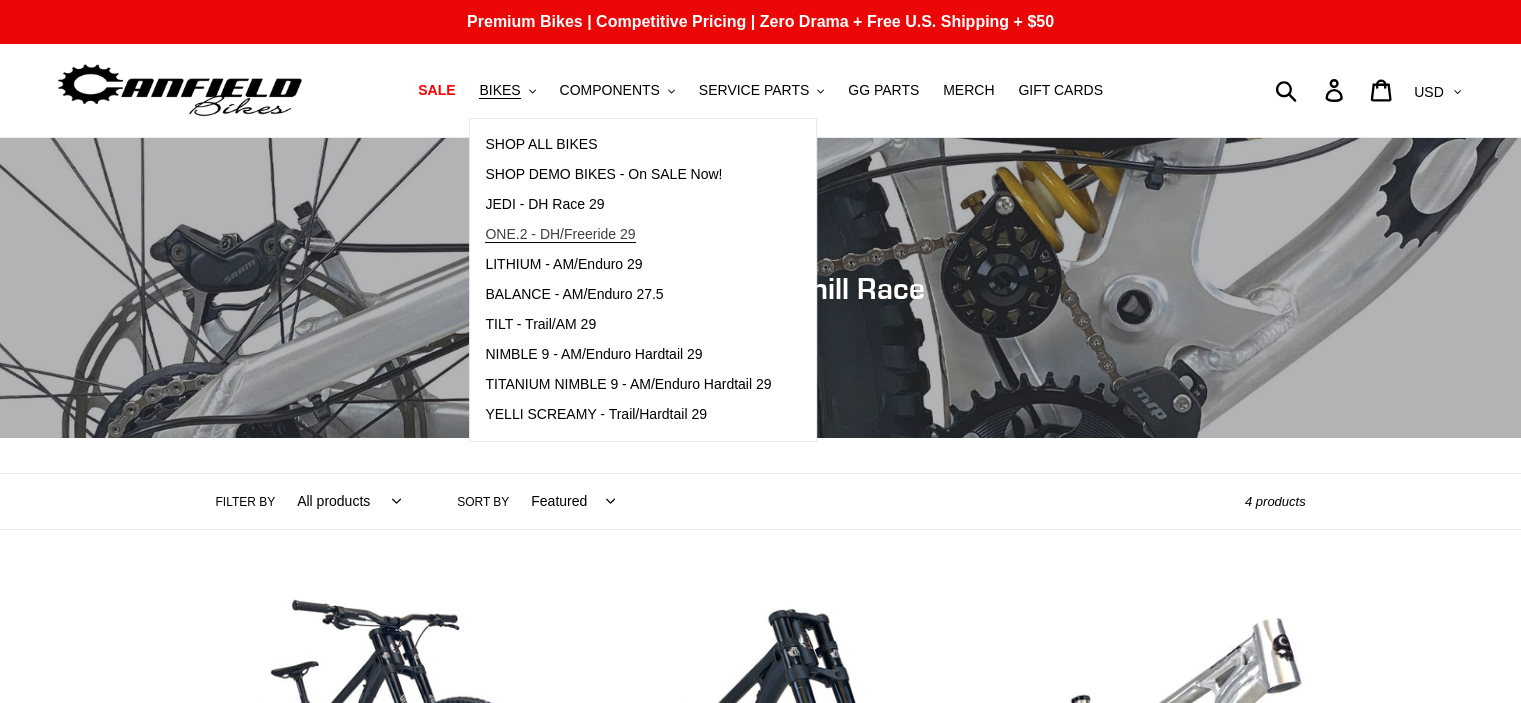 click on "ONE.2 - DH/Freeride 29" at bounding box center (560, 234) 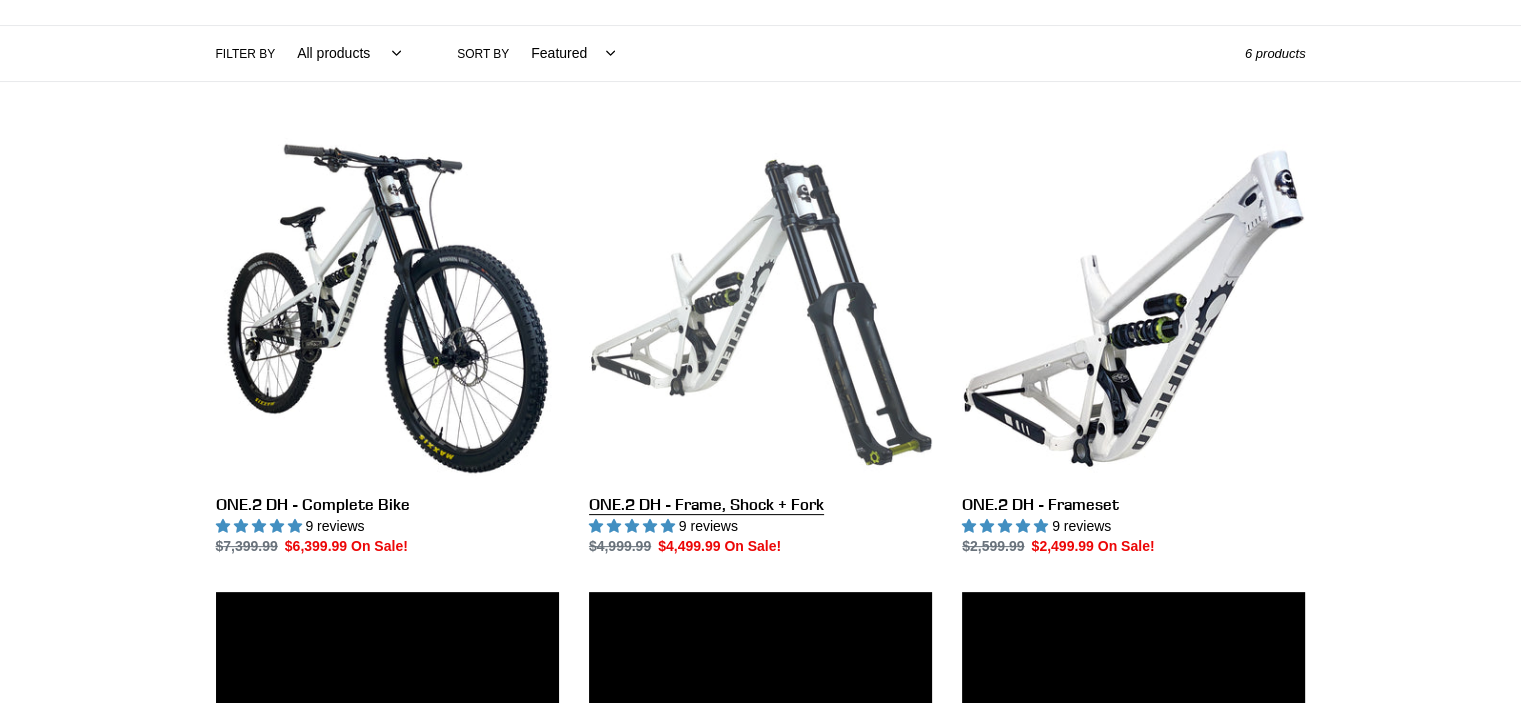 scroll, scrollTop: 500, scrollLeft: 0, axis: vertical 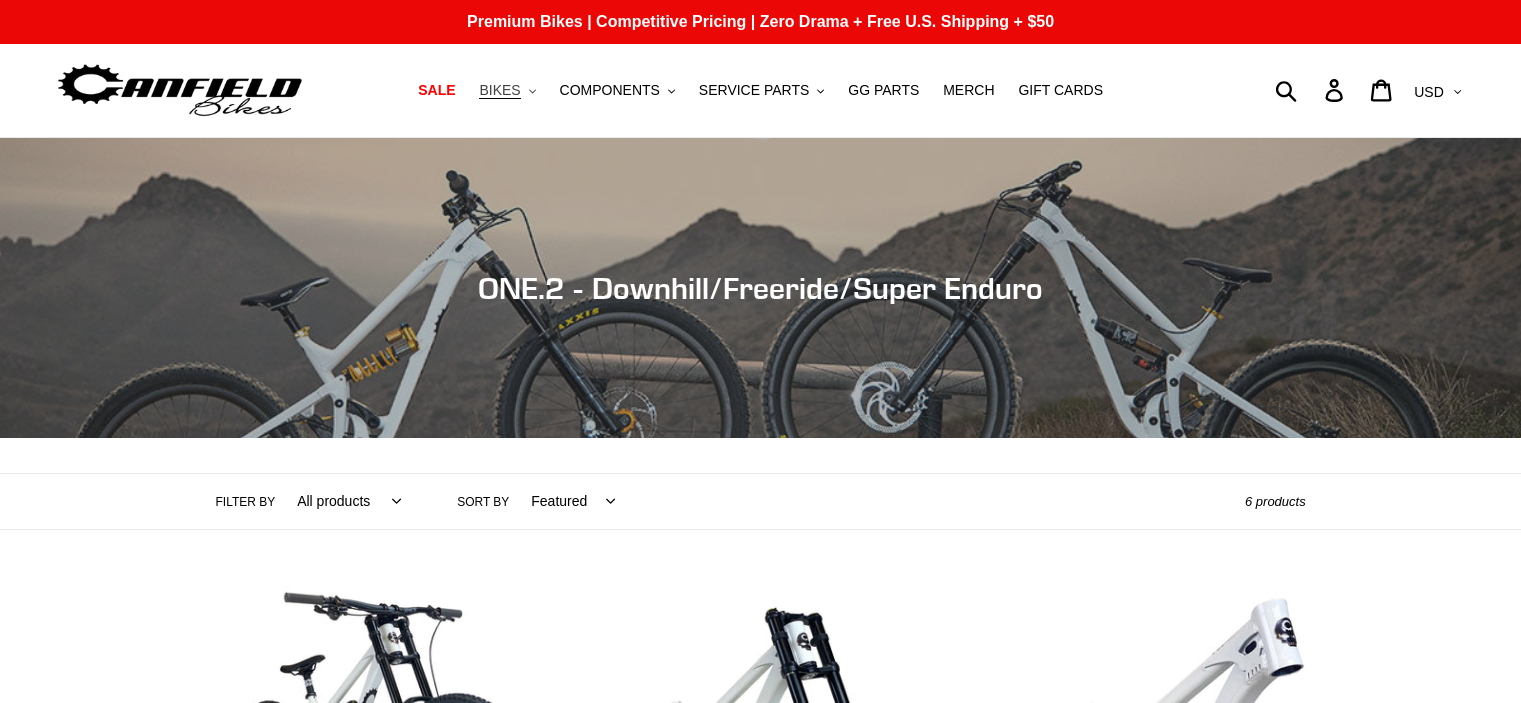 click 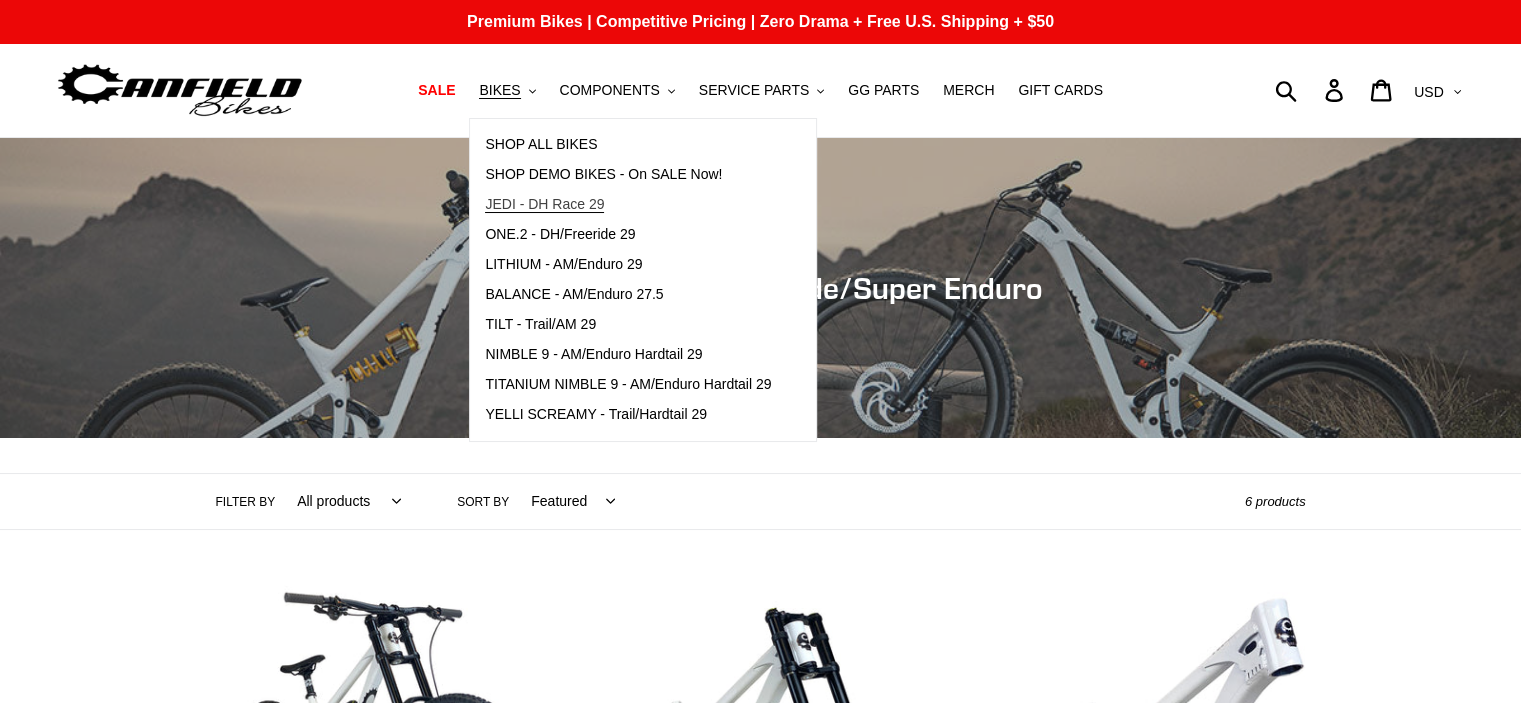 click on "JEDI - DH Race 29" at bounding box center (544, 204) 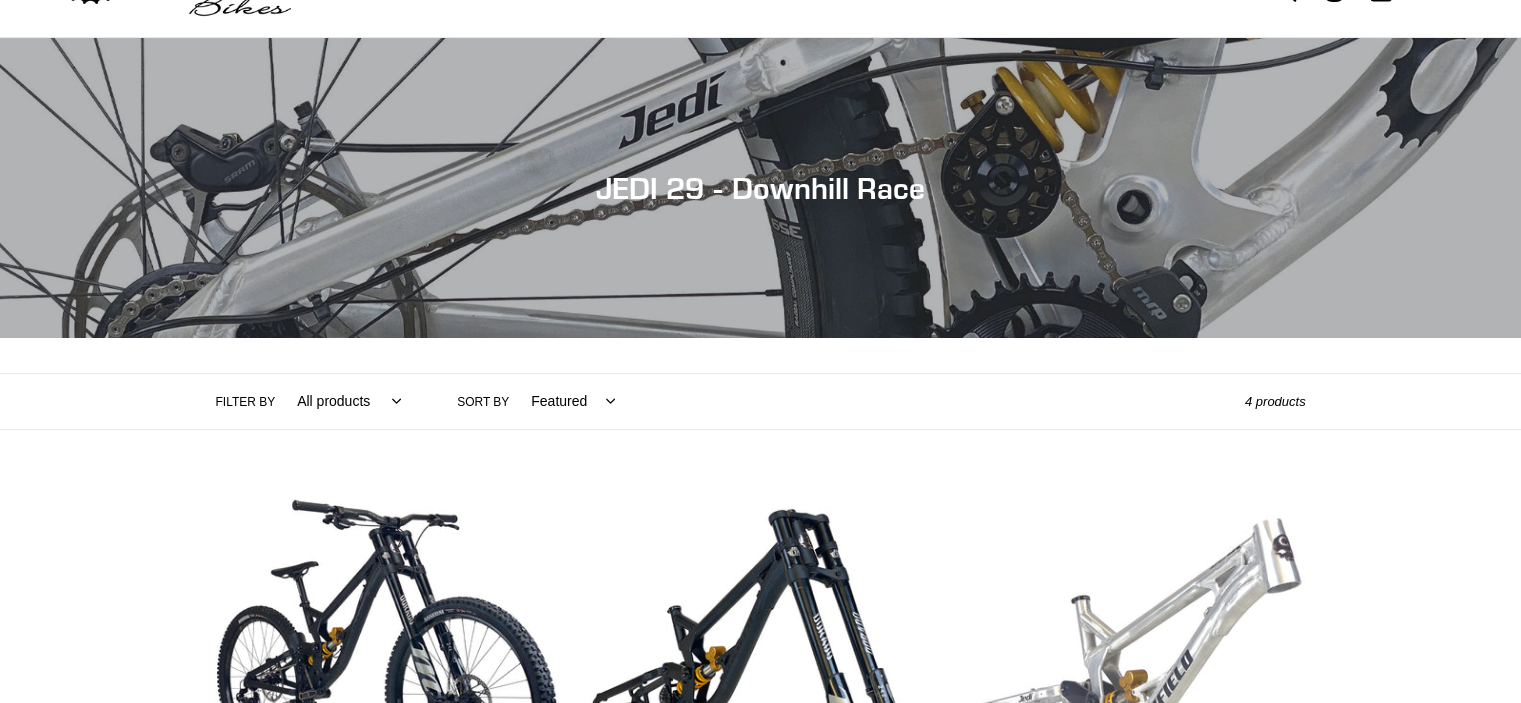 scroll, scrollTop: 100, scrollLeft: 0, axis: vertical 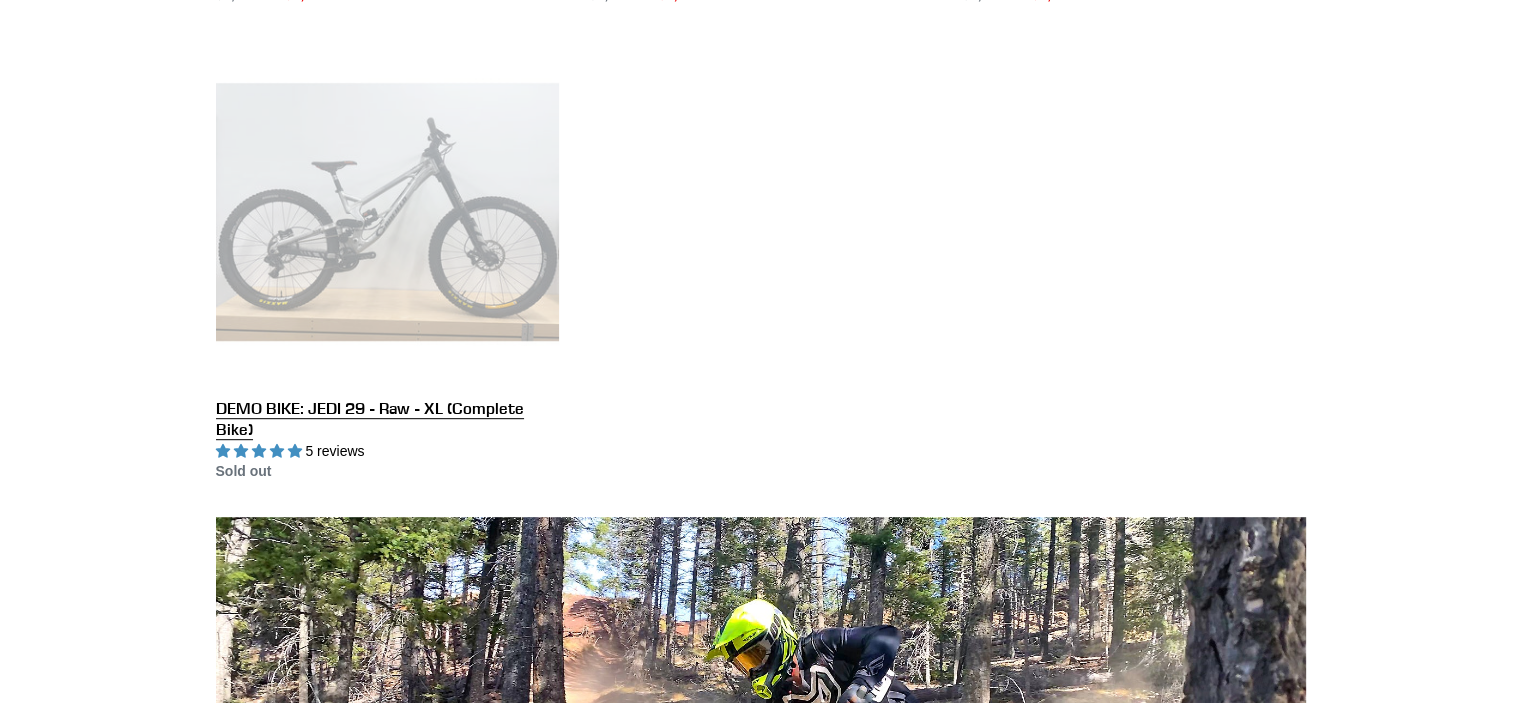 click on "DEMO BIKE: JEDI 29 - Raw - XL (Complete Bike)" at bounding box center (387, 261) 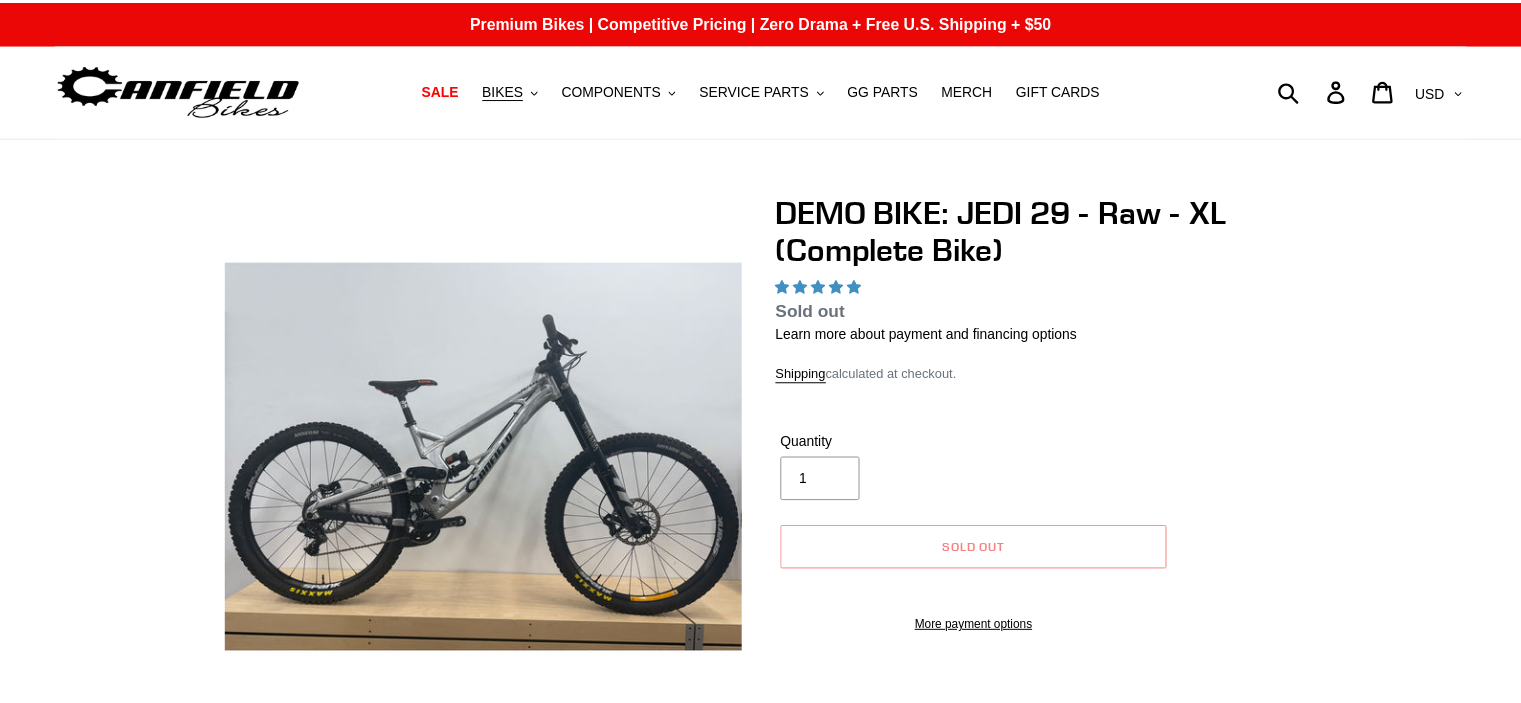 scroll, scrollTop: 0, scrollLeft: 0, axis: both 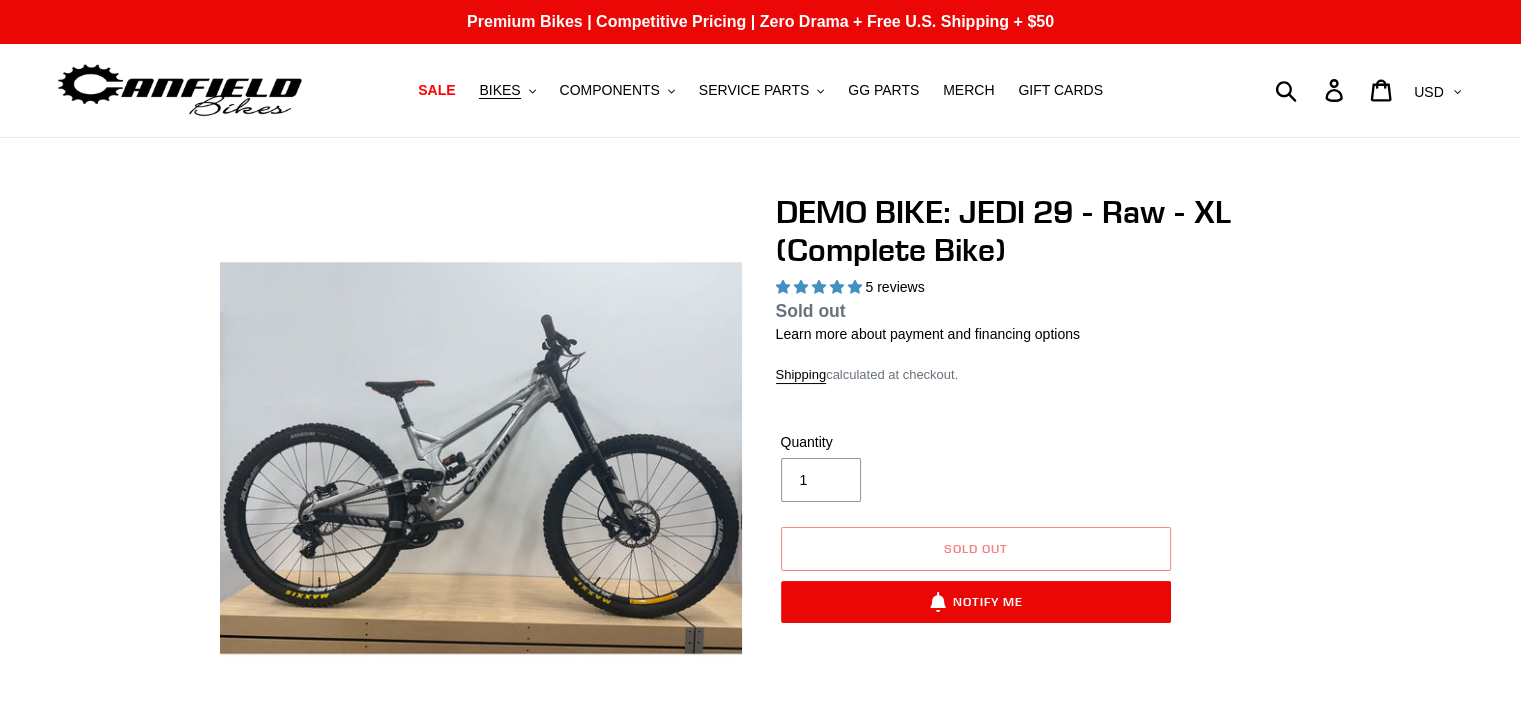 select on "highest-rating" 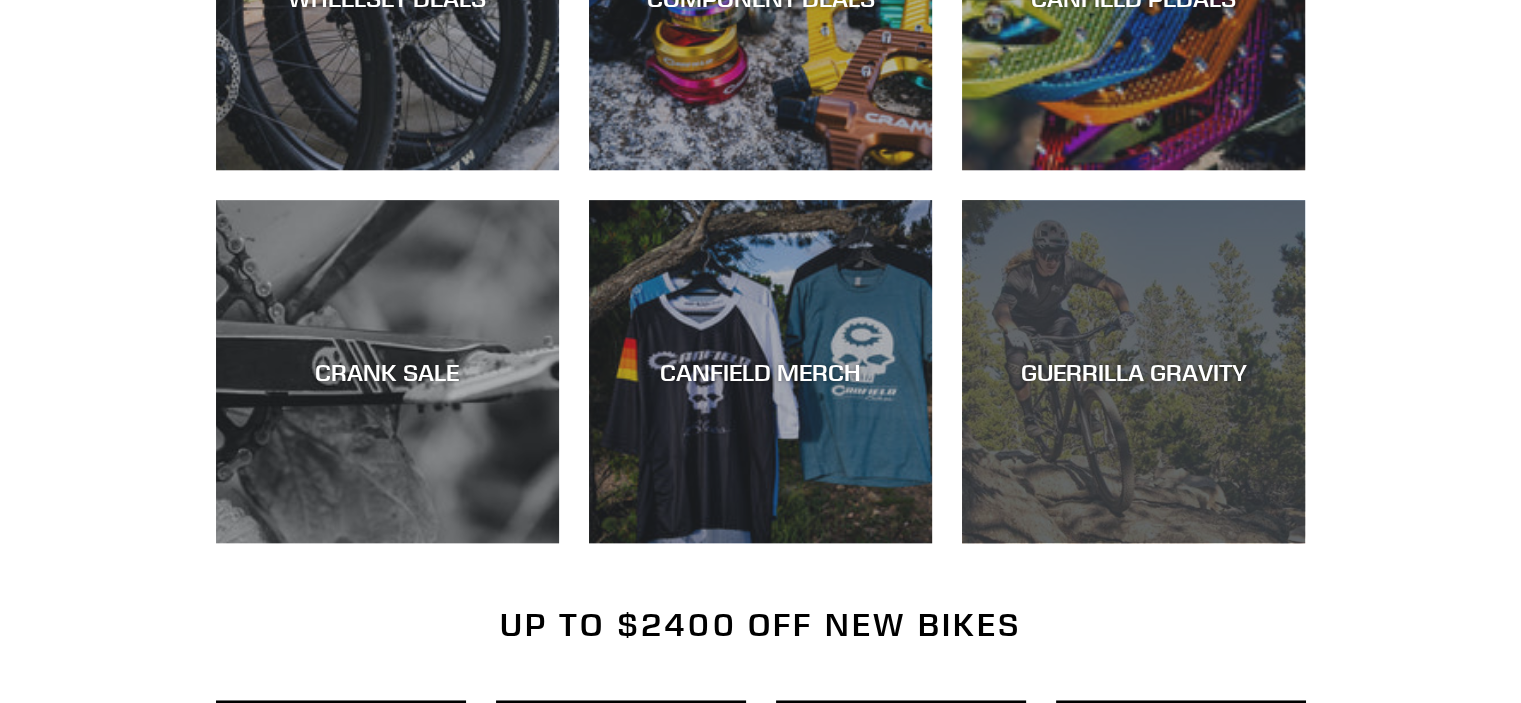 scroll, scrollTop: 0, scrollLeft: 0, axis: both 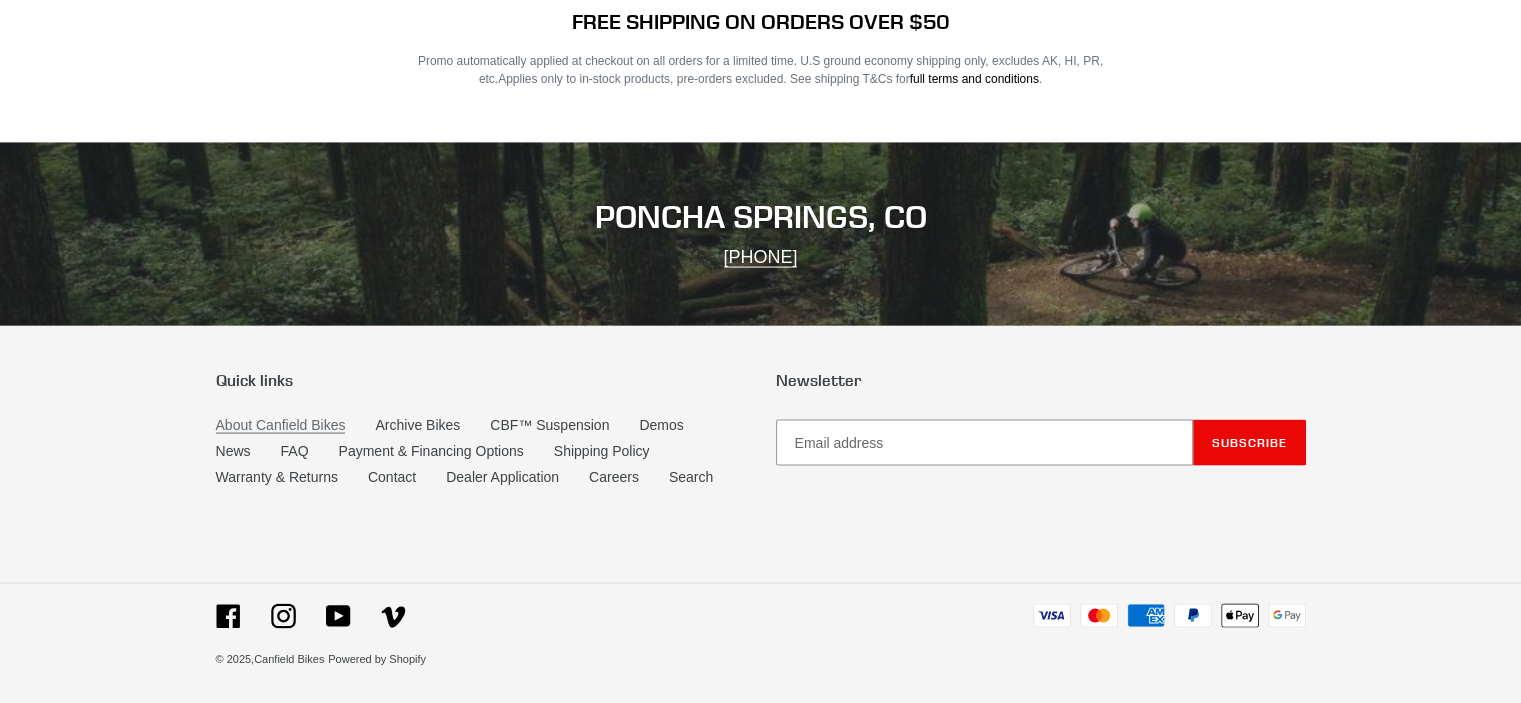 click on "About Canfield Bikes" at bounding box center [281, 425] 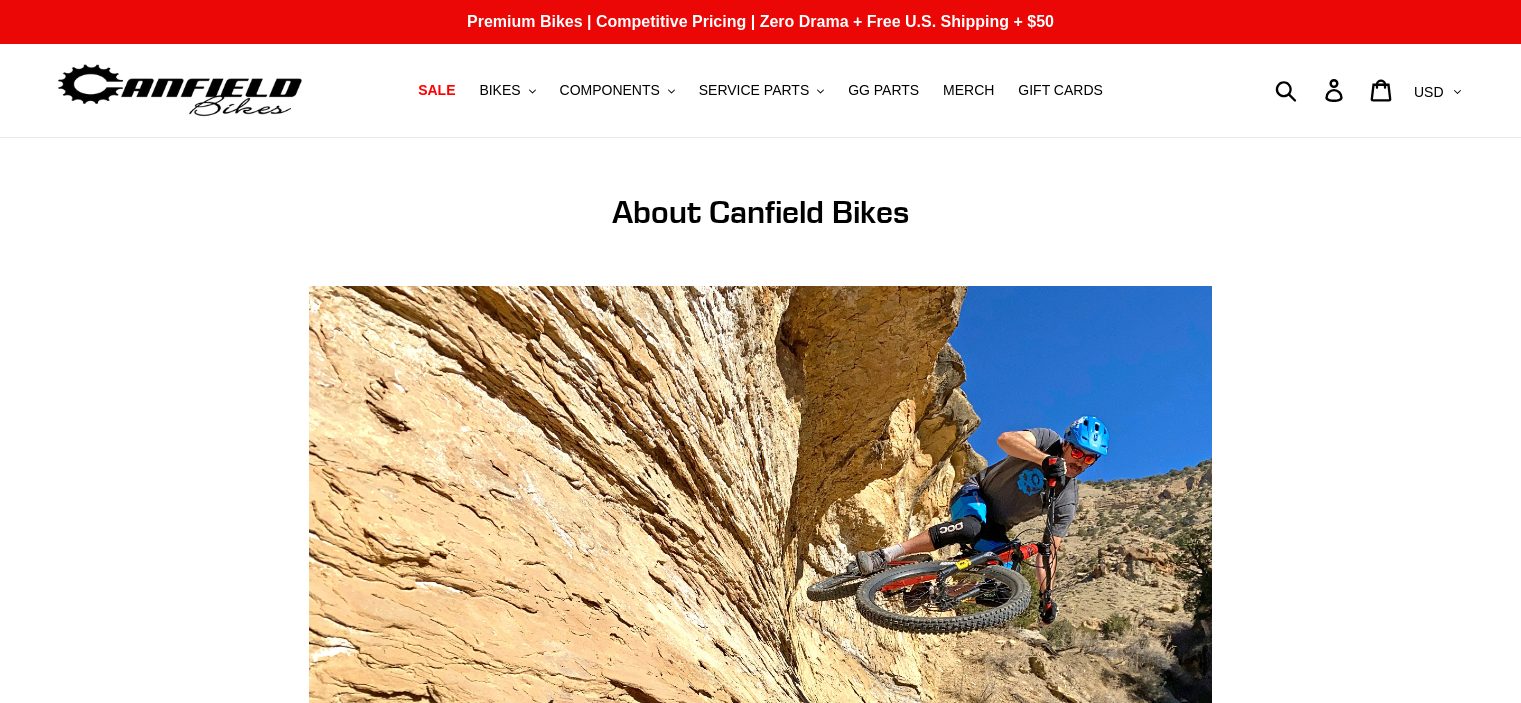 scroll, scrollTop: 42, scrollLeft: 0, axis: vertical 